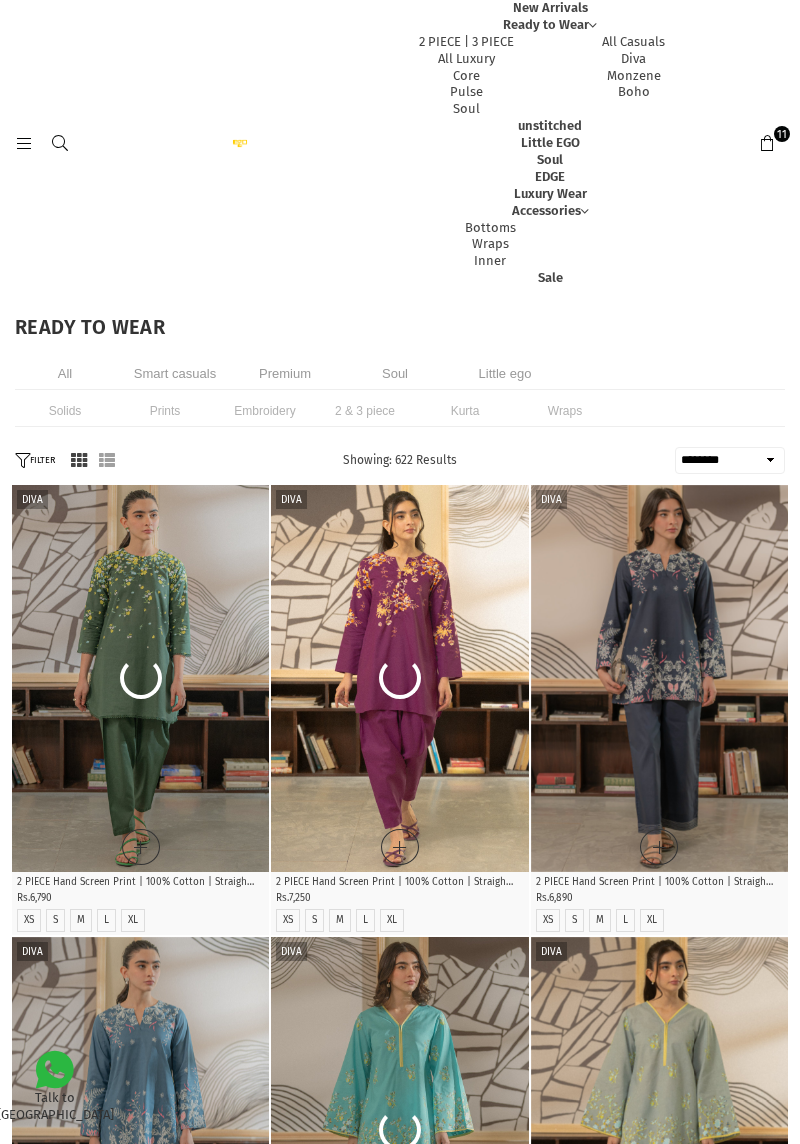 select on "******" 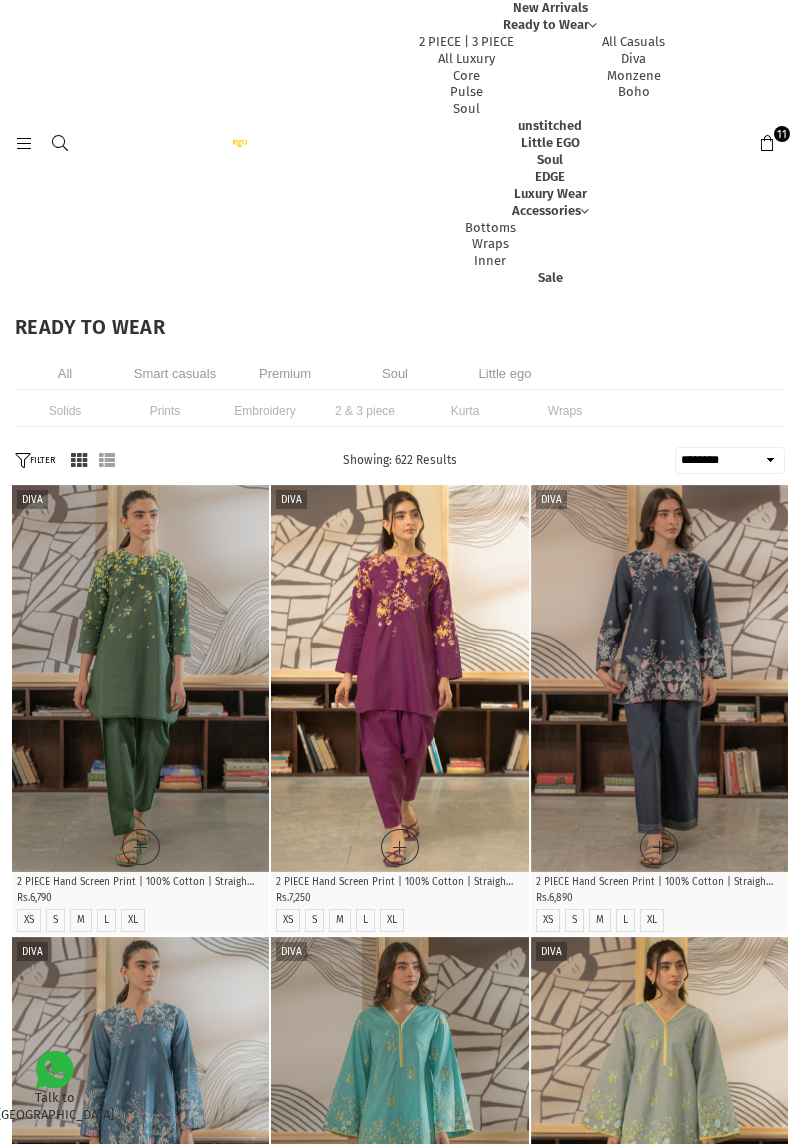 scroll, scrollTop: 0, scrollLeft: 0, axis: both 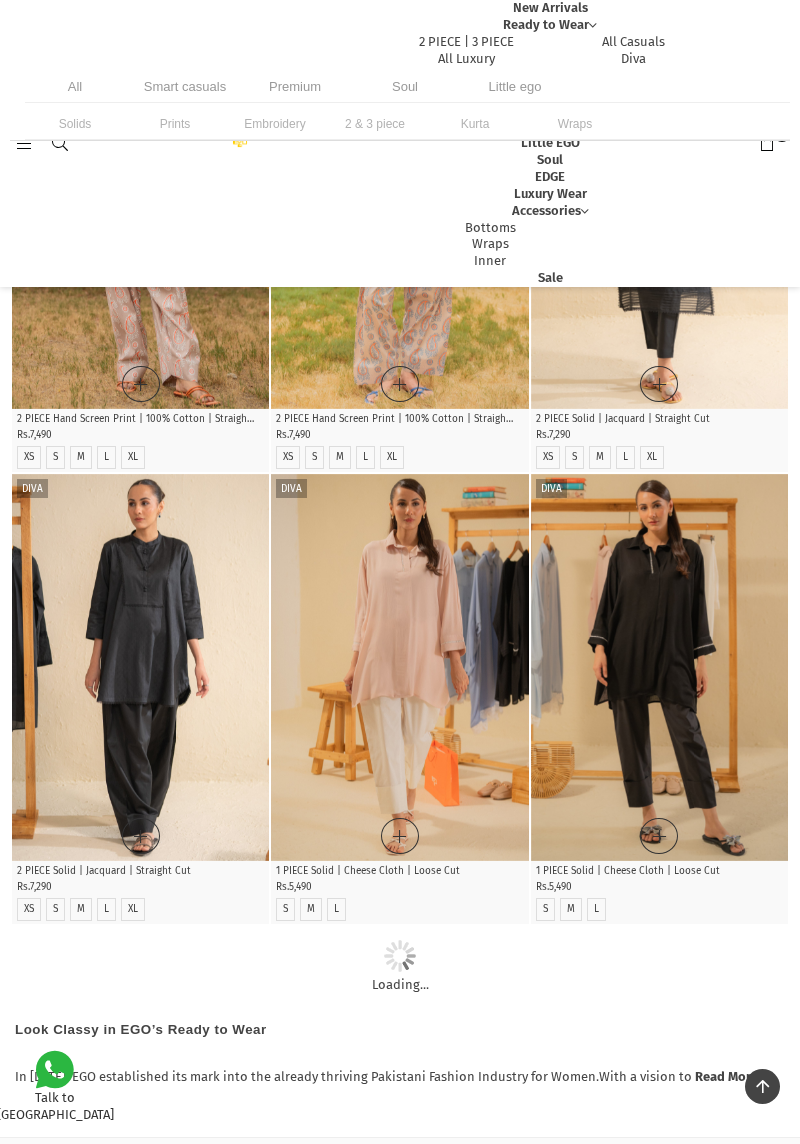 click at bounding box center [141, -1593] 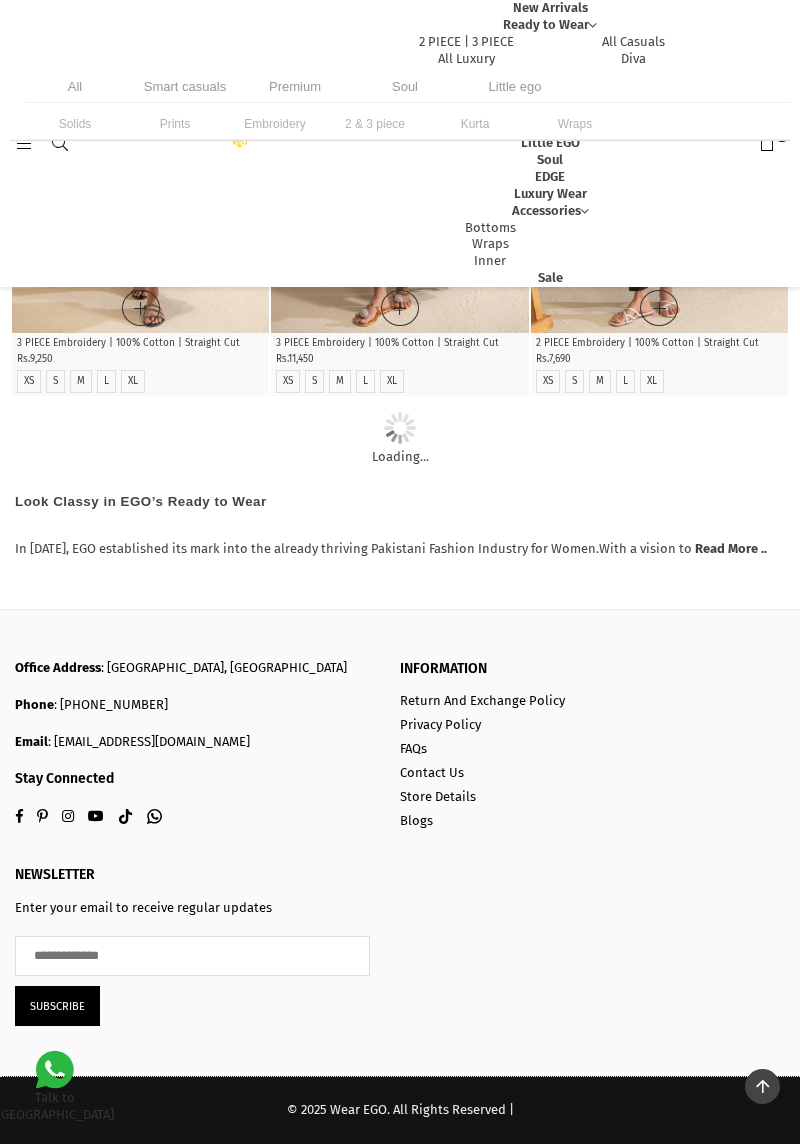 scroll, scrollTop: 7120, scrollLeft: 0, axis: vertical 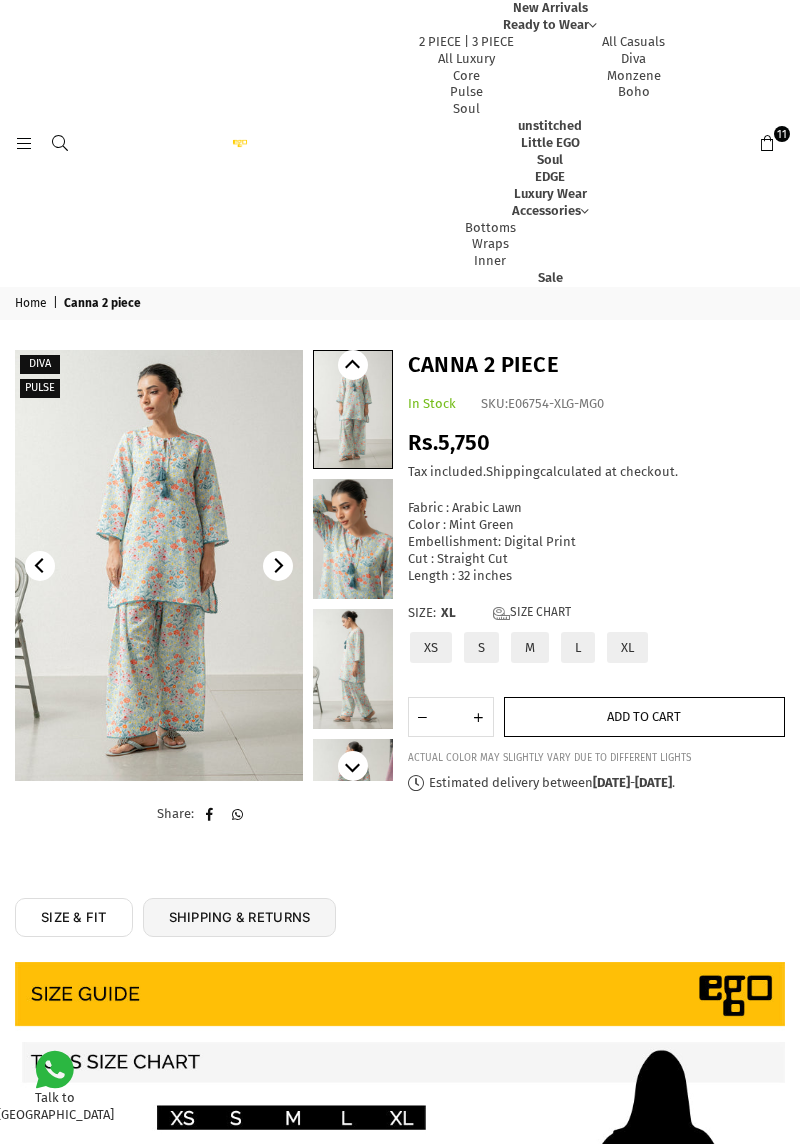 click on "Add to cart" at bounding box center (644, 716) 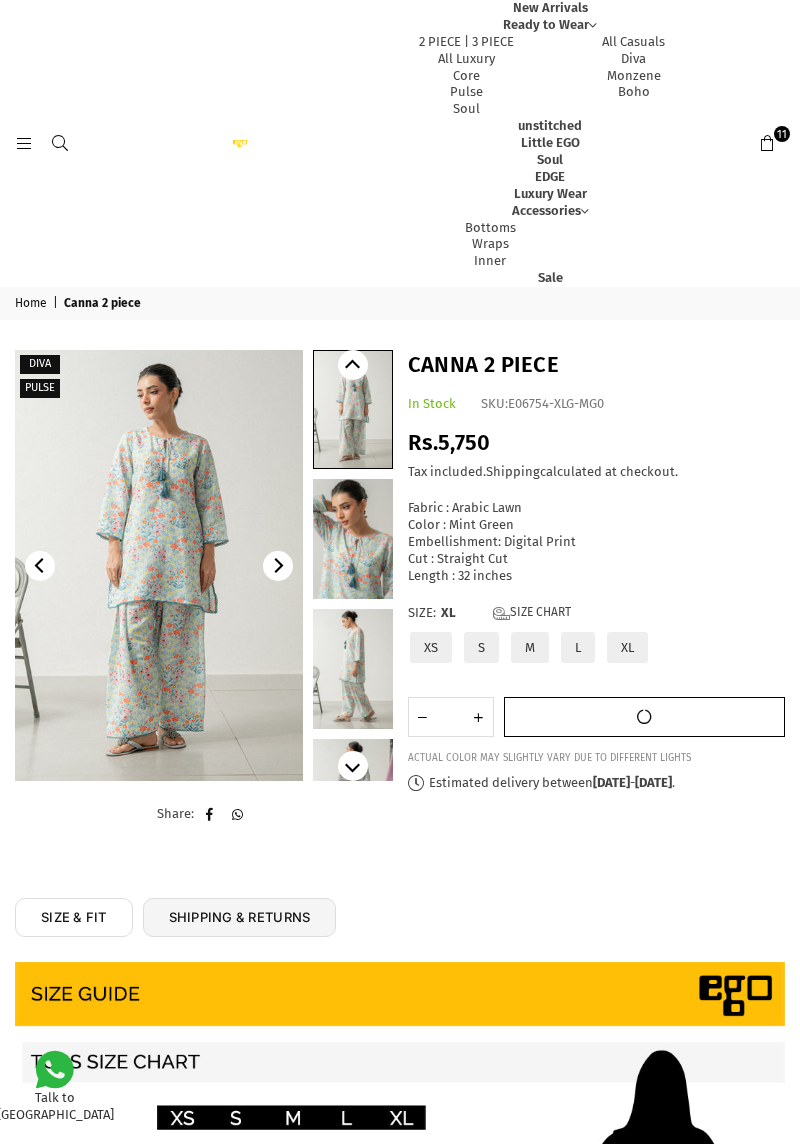 scroll, scrollTop: 0, scrollLeft: 0, axis: both 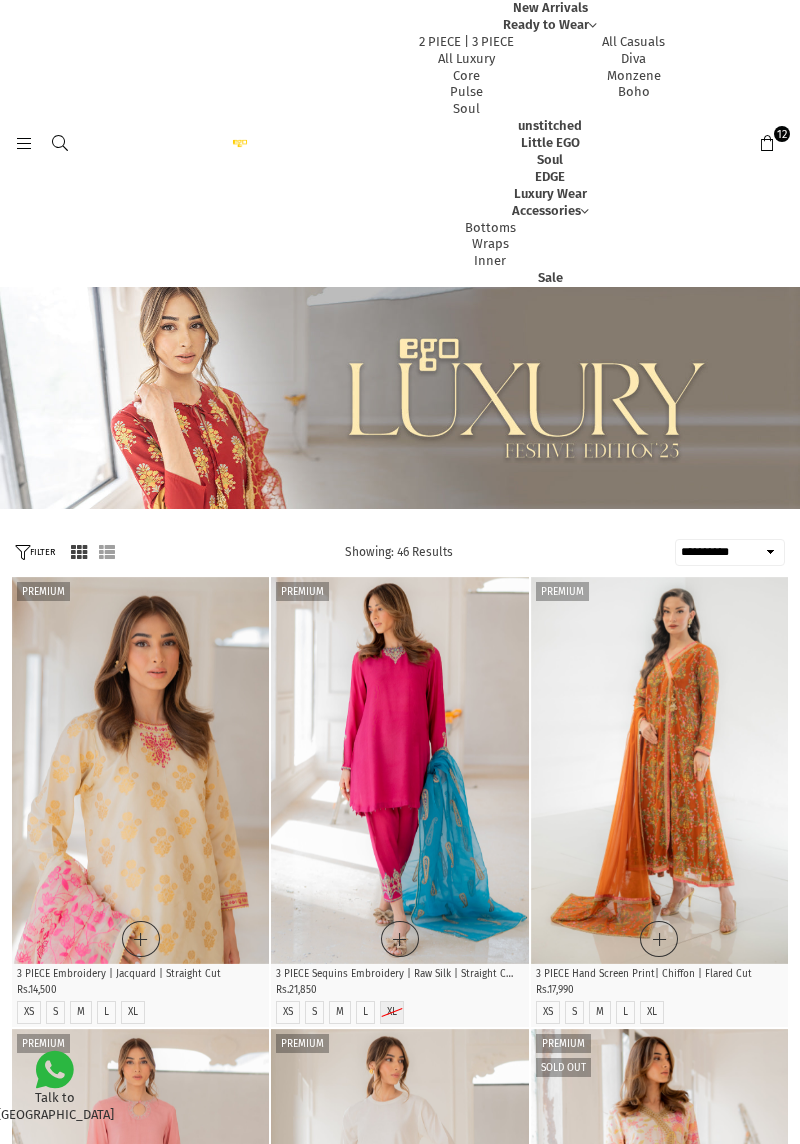 select on "**********" 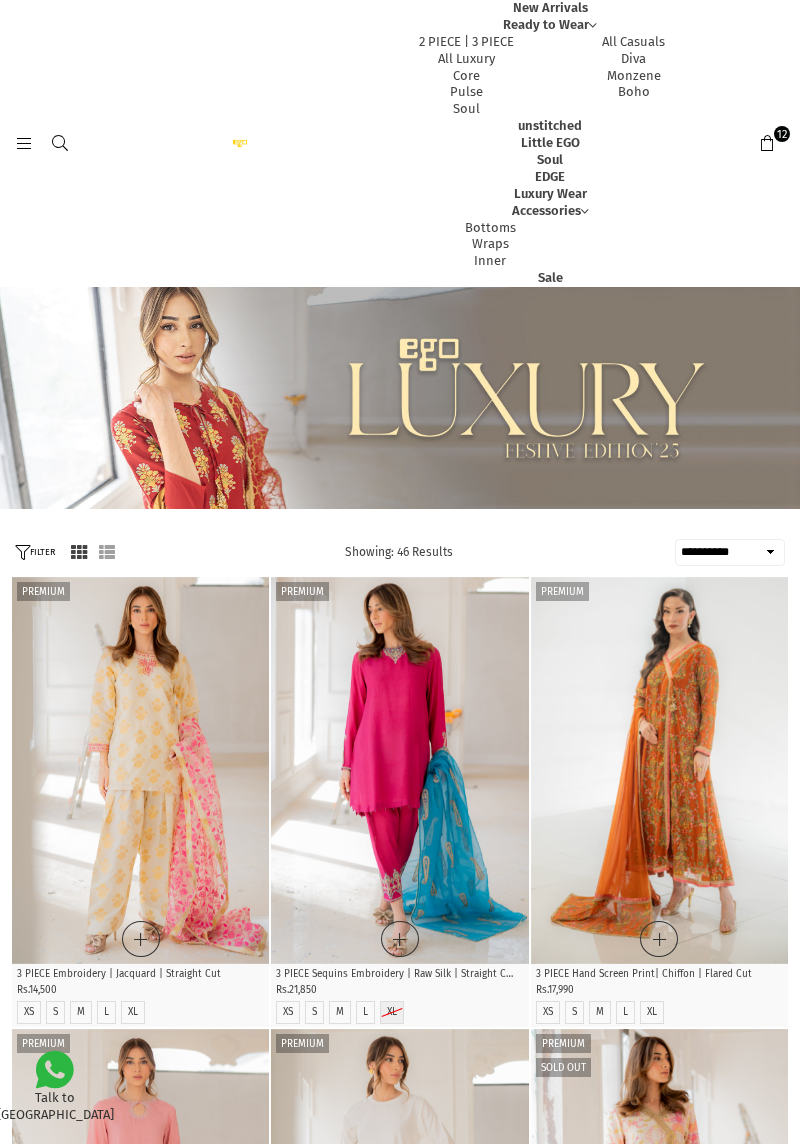 scroll, scrollTop: 0, scrollLeft: 0, axis: both 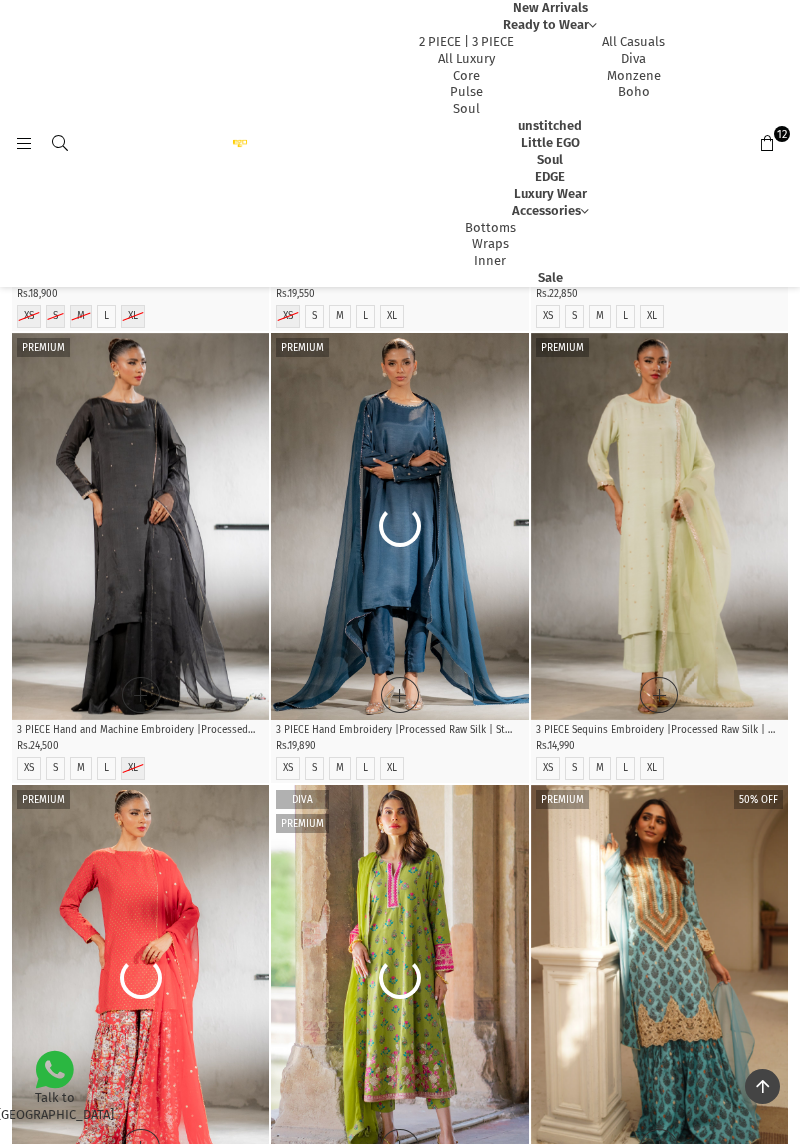 click at bounding box center [141, -830] 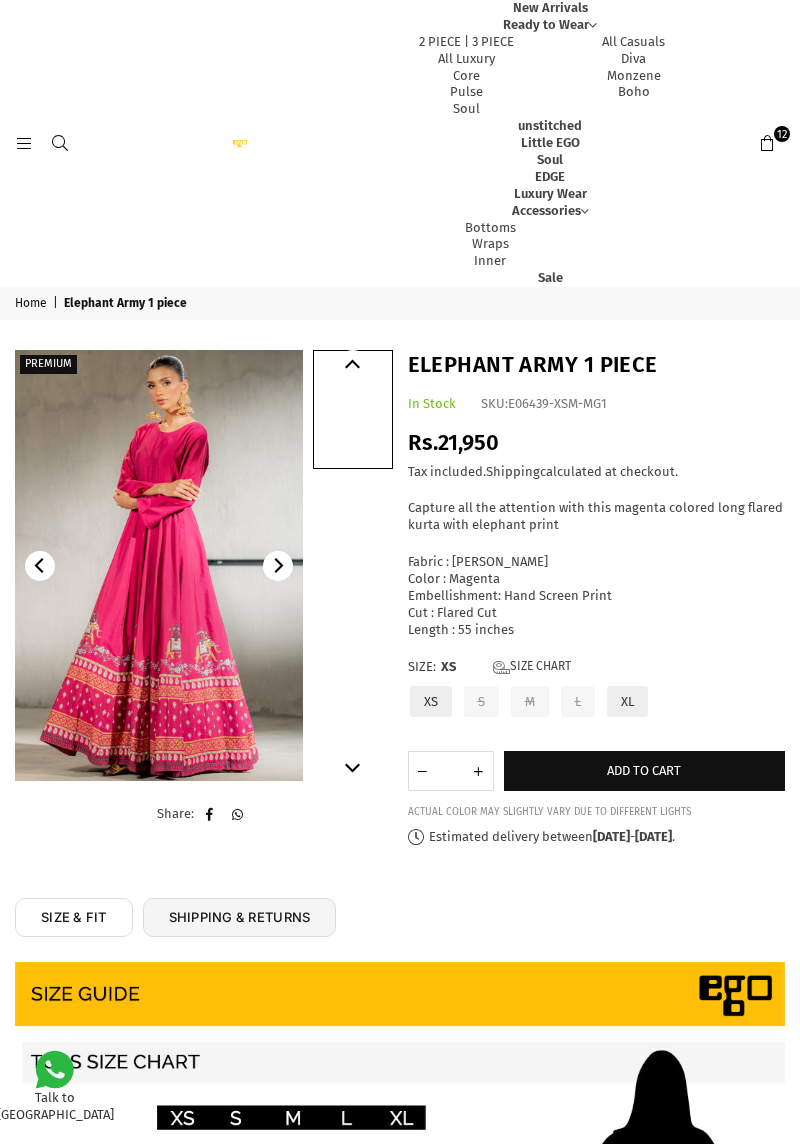 scroll, scrollTop: 0, scrollLeft: 0, axis: both 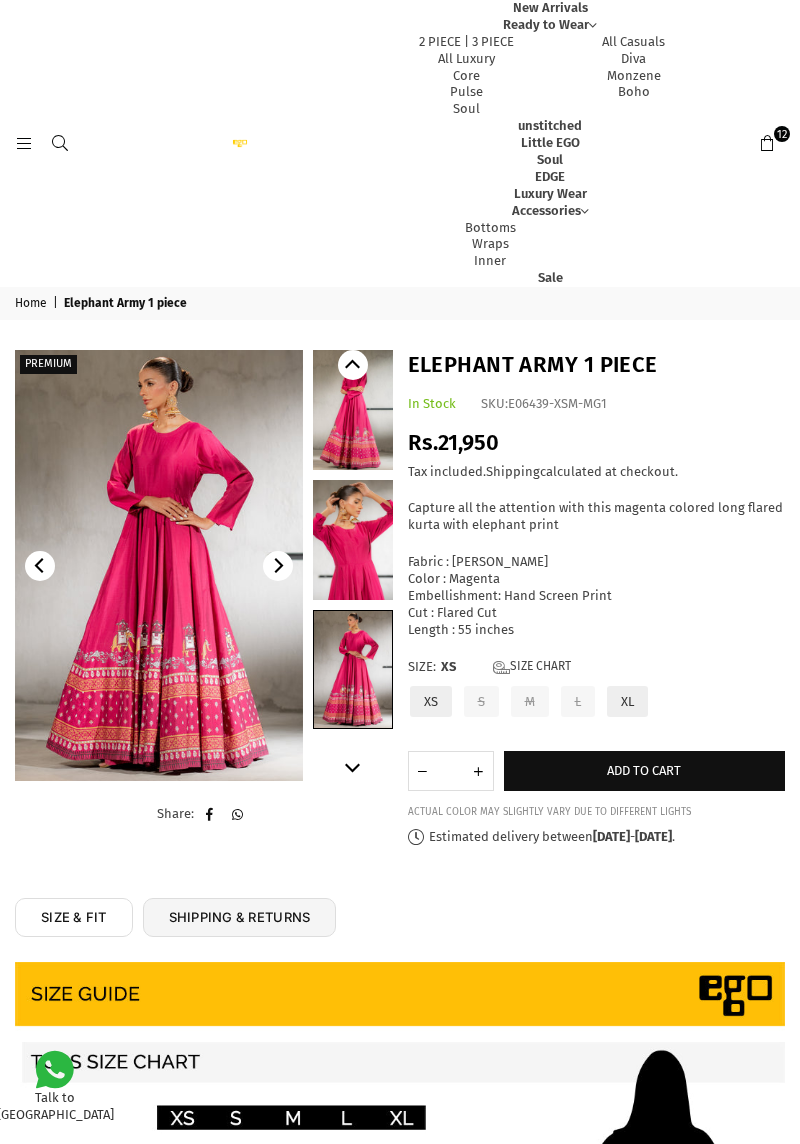 click on "XL" at bounding box center (627, 701) 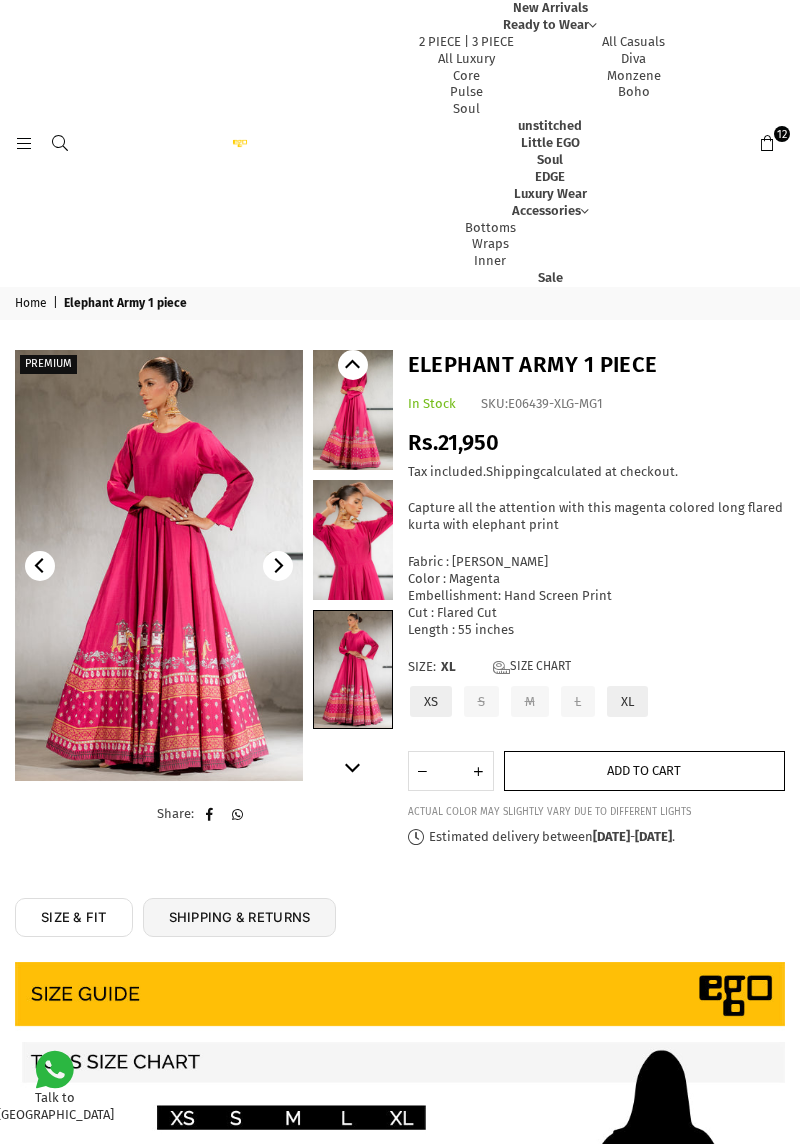 click on "Add to cart" at bounding box center [644, 770] 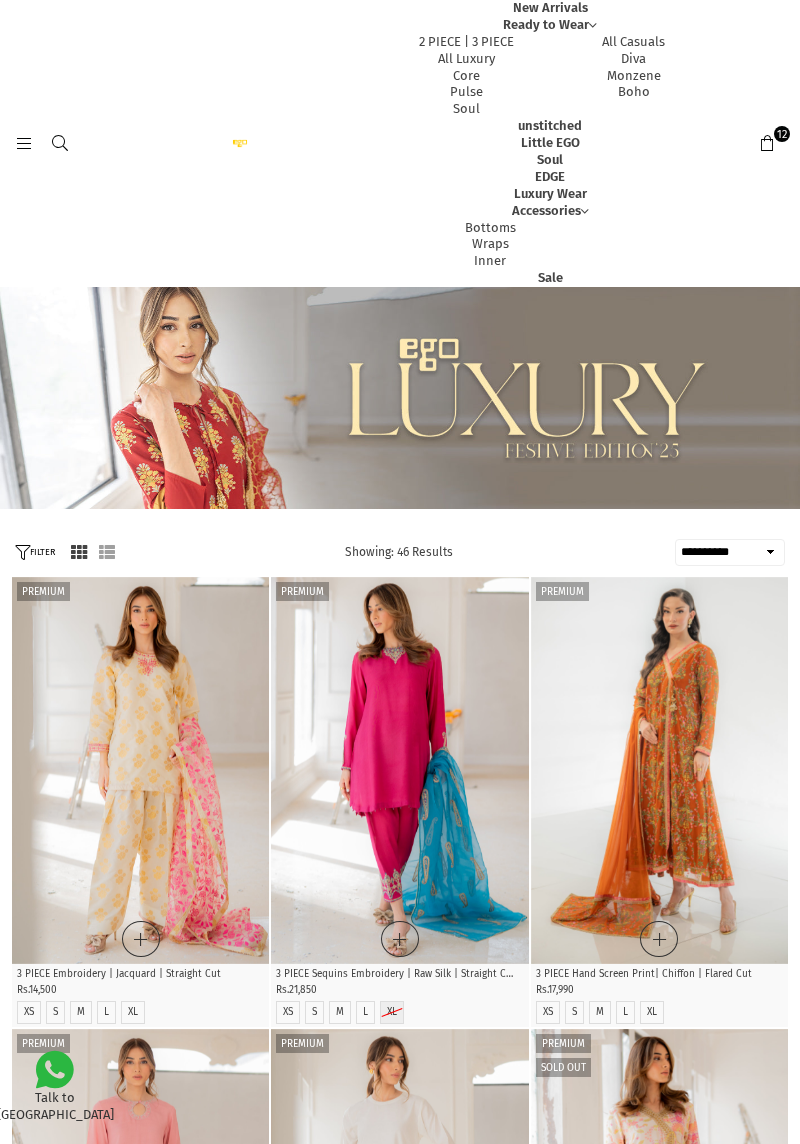 select on "**********" 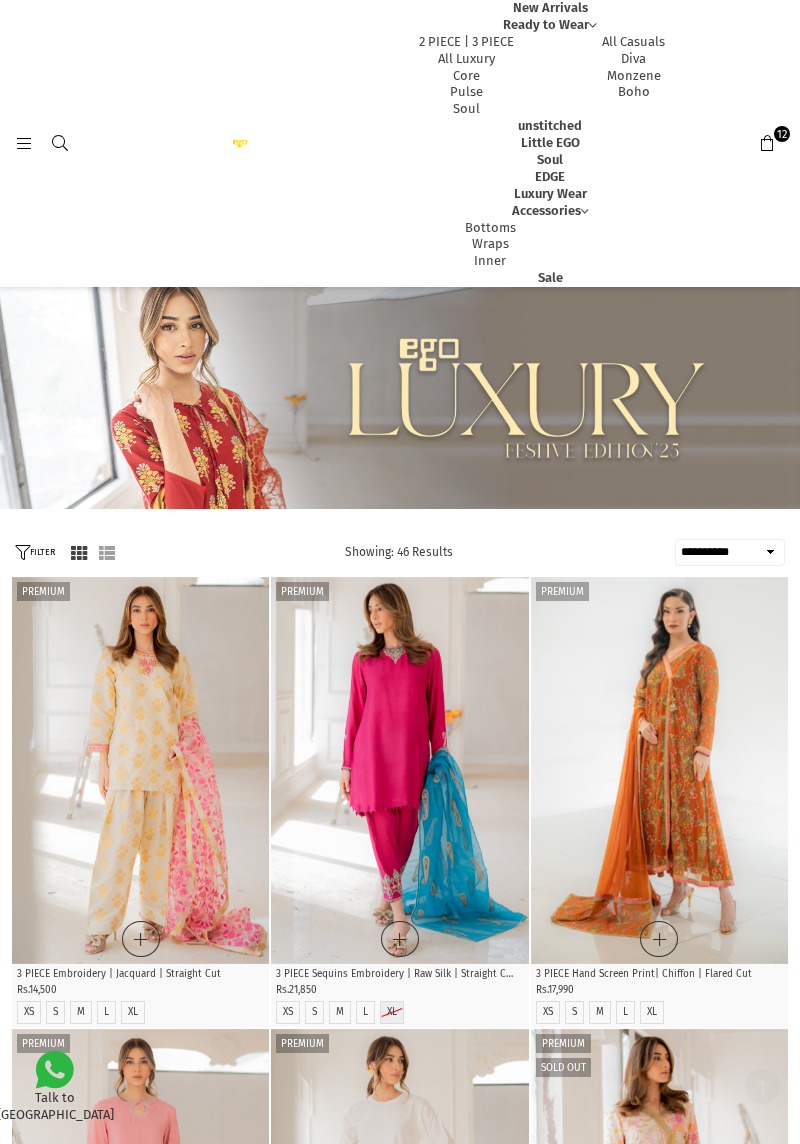 scroll, scrollTop: 1887, scrollLeft: 0, axis: vertical 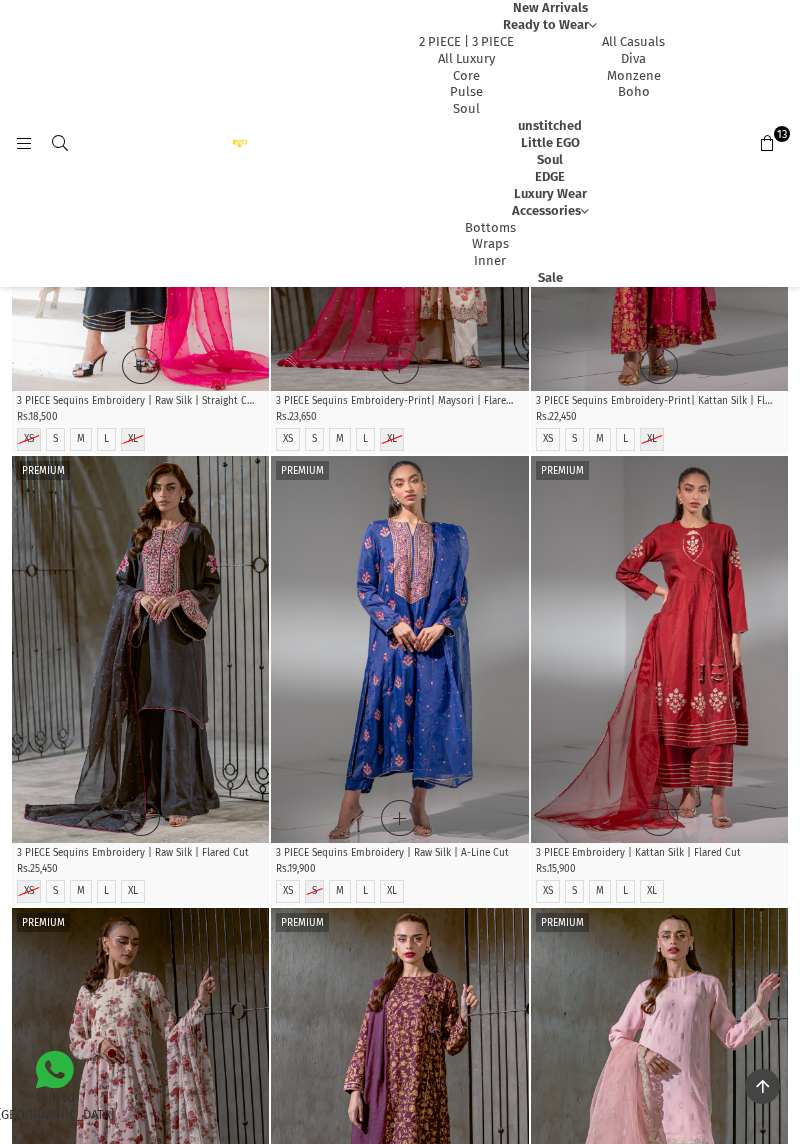 click on "Sale" at bounding box center [550, 277] 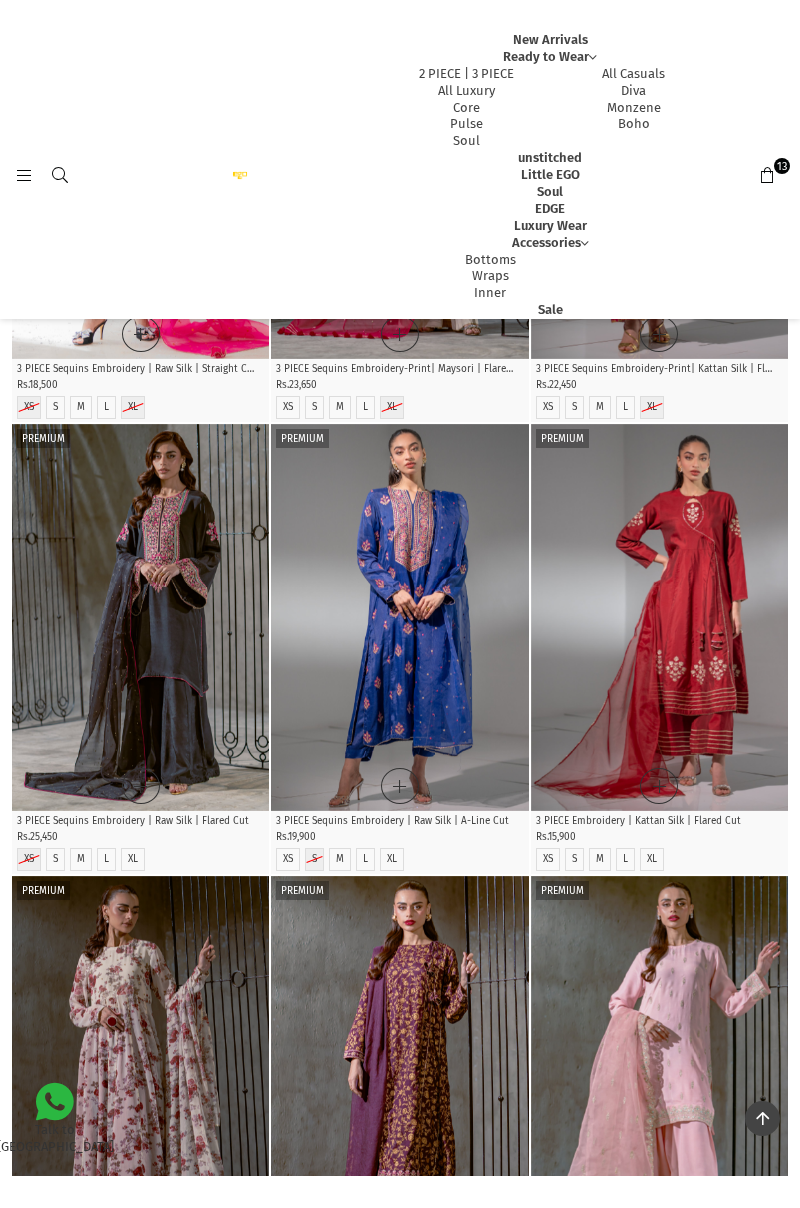 scroll, scrollTop: 2000, scrollLeft: 0, axis: vertical 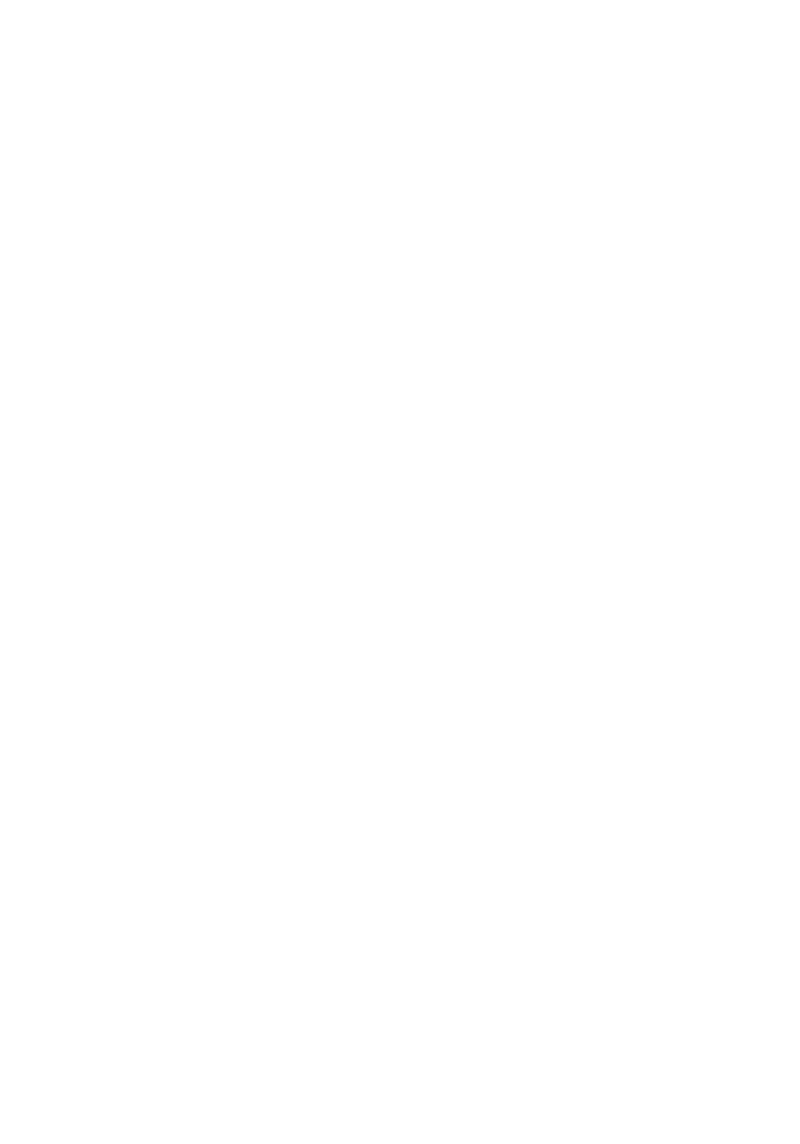 select on "******" 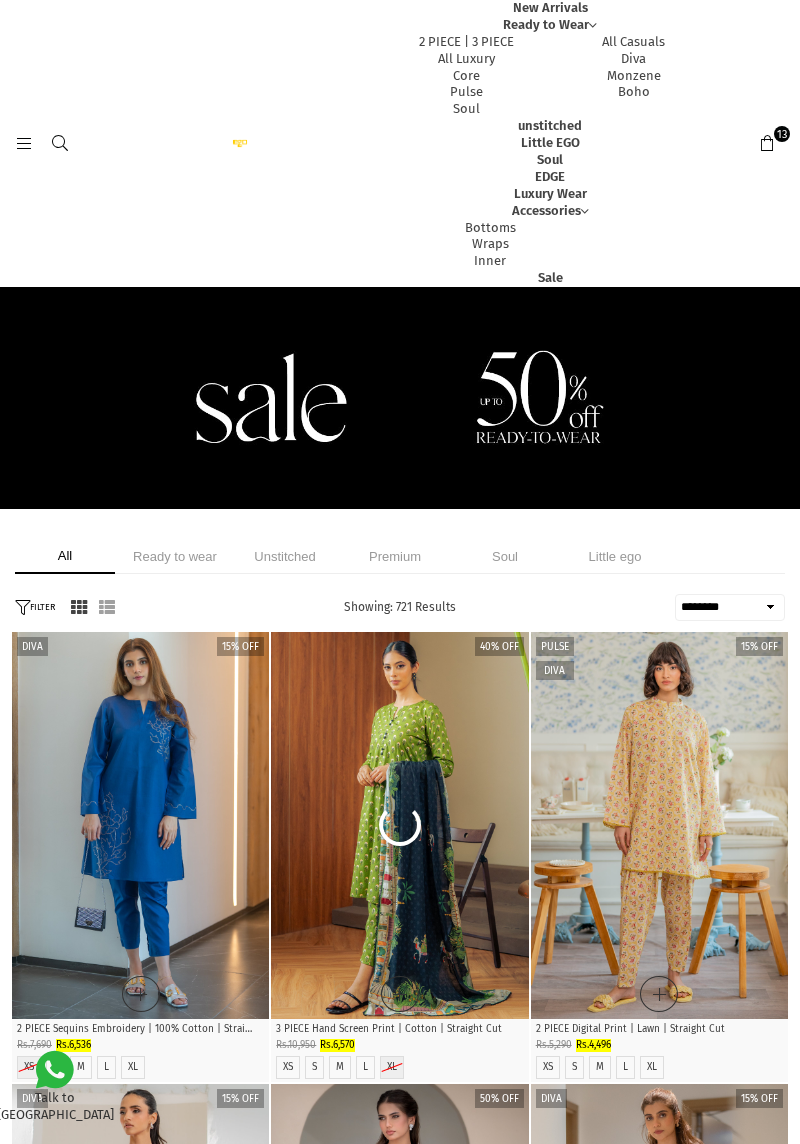 scroll, scrollTop: 0, scrollLeft: 0, axis: both 